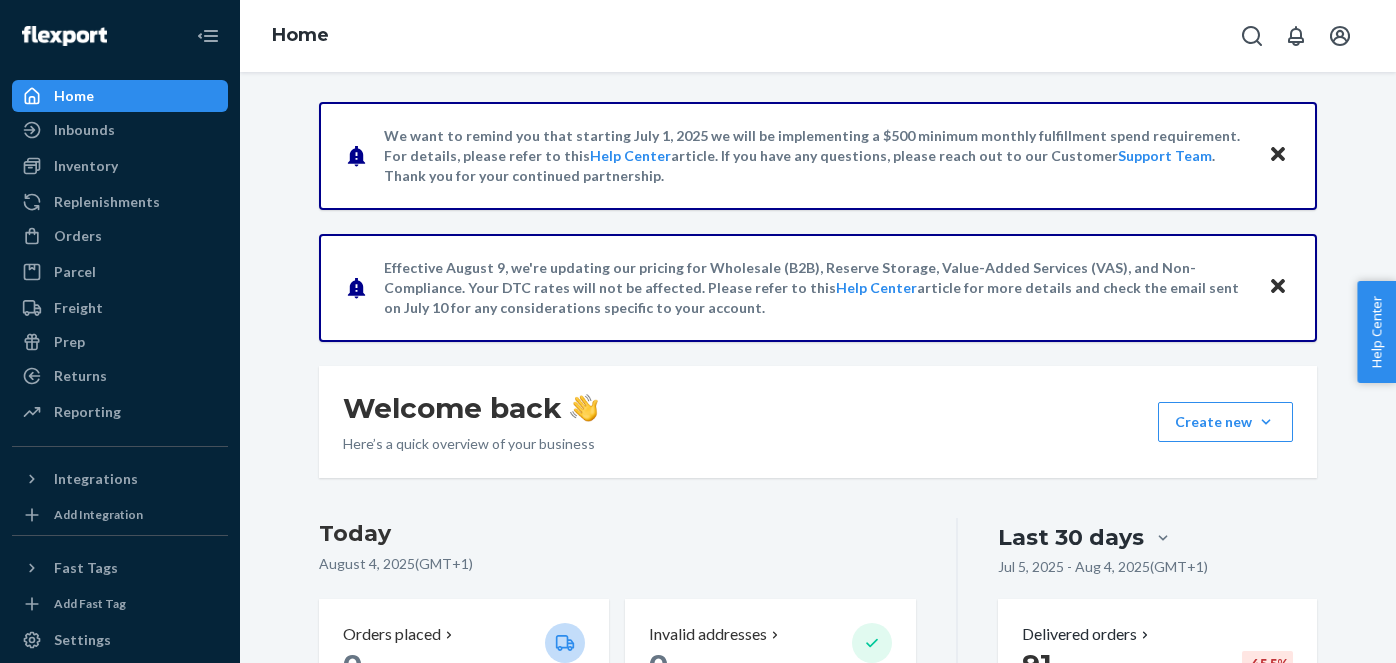 scroll, scrollTop: 0, scrollLeft: 0, axis: both 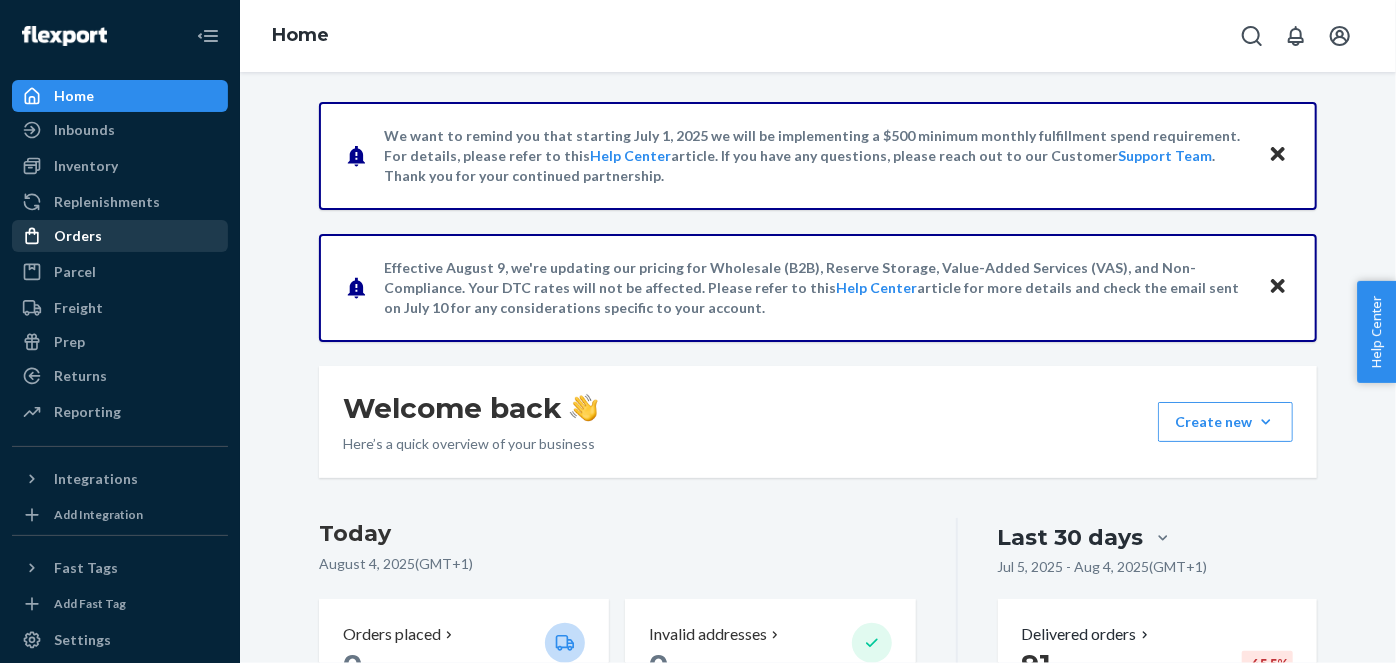 click on "Orders" at bounding box center [120, 236] 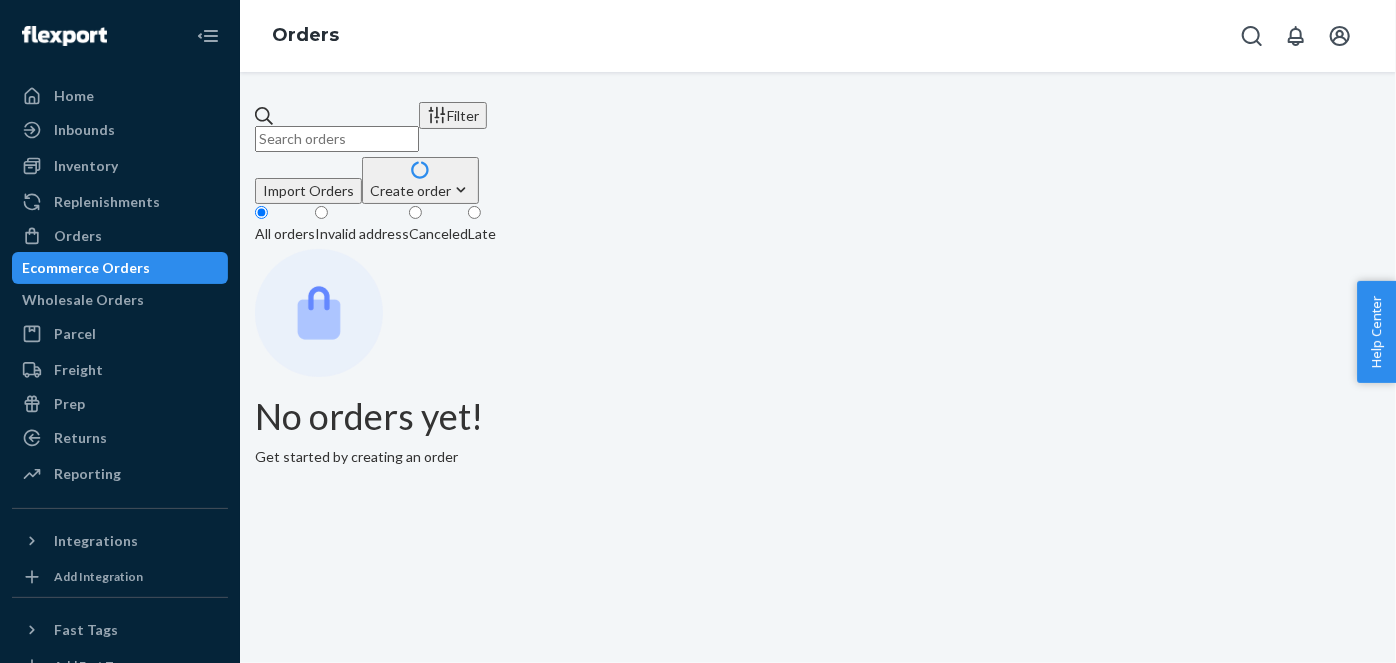 click at bounding box center [337, 139] 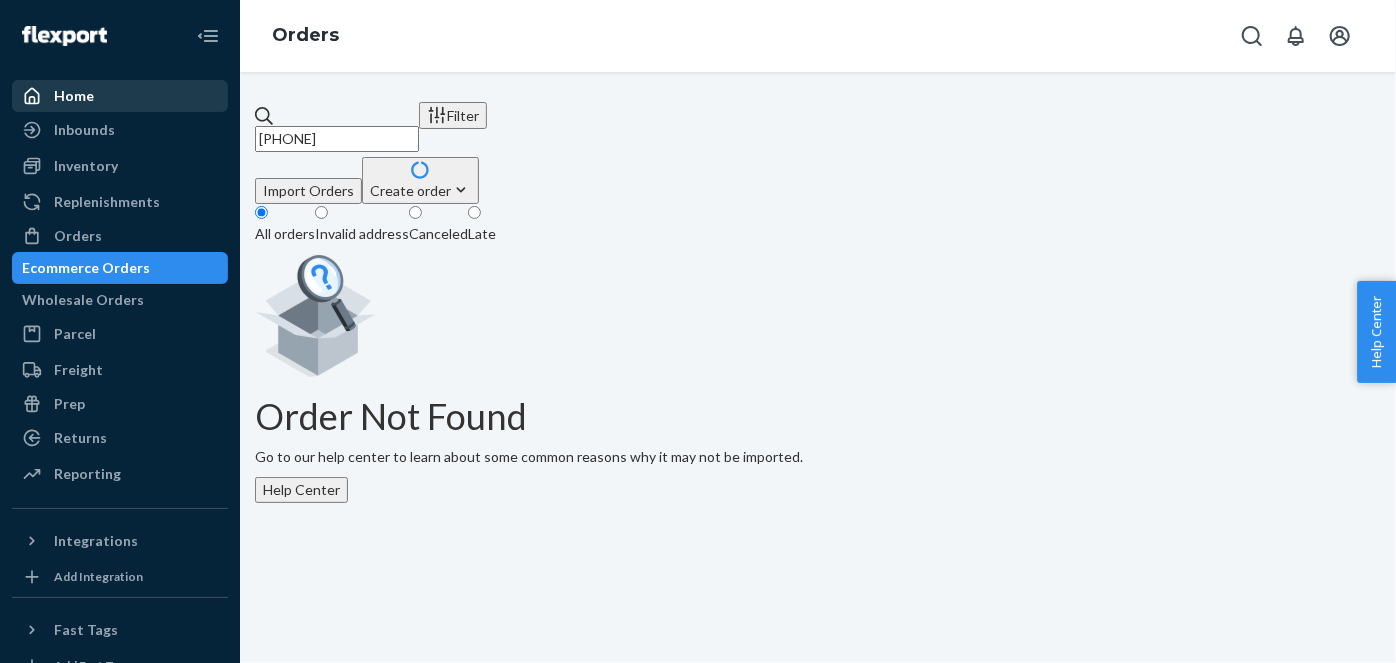 drag, startPoint x: 456, startPoint y: 111, endPoint x: 119, endPoint y: 110, distance: 337.0015 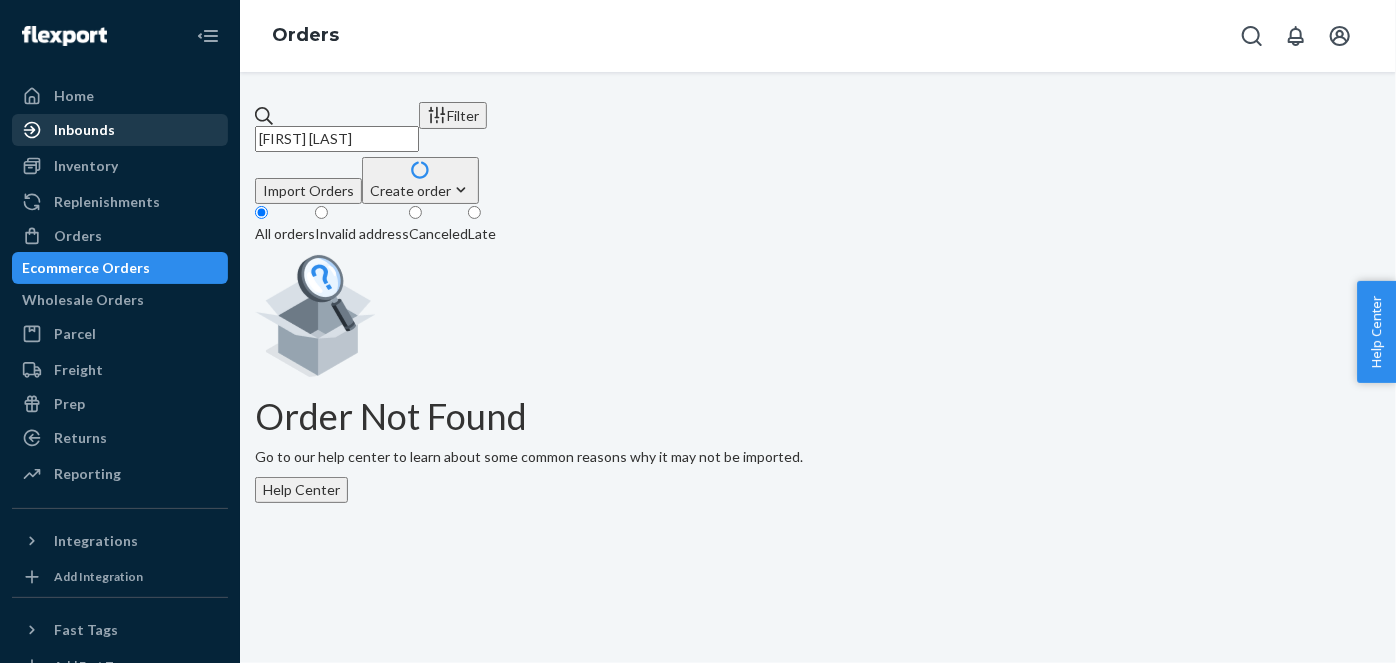 type on "[FIRST] [LAST]" 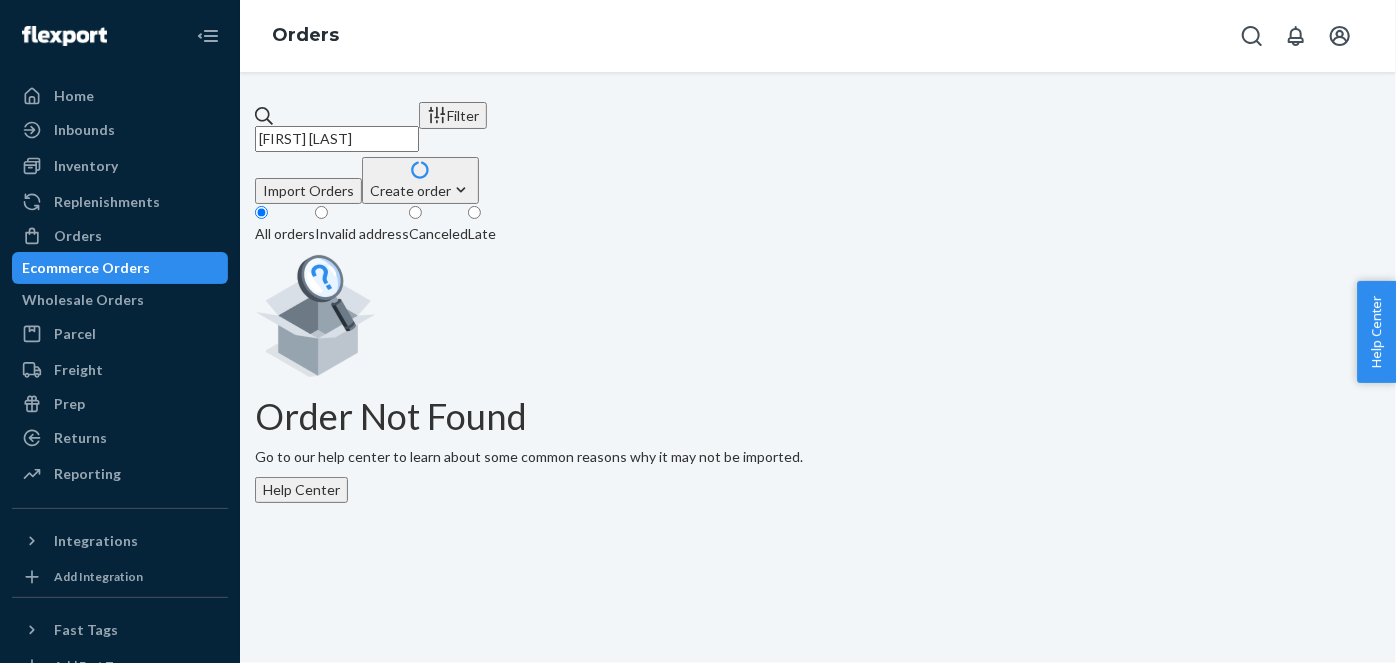 click on "Create order" at bounding box center [420, 190] 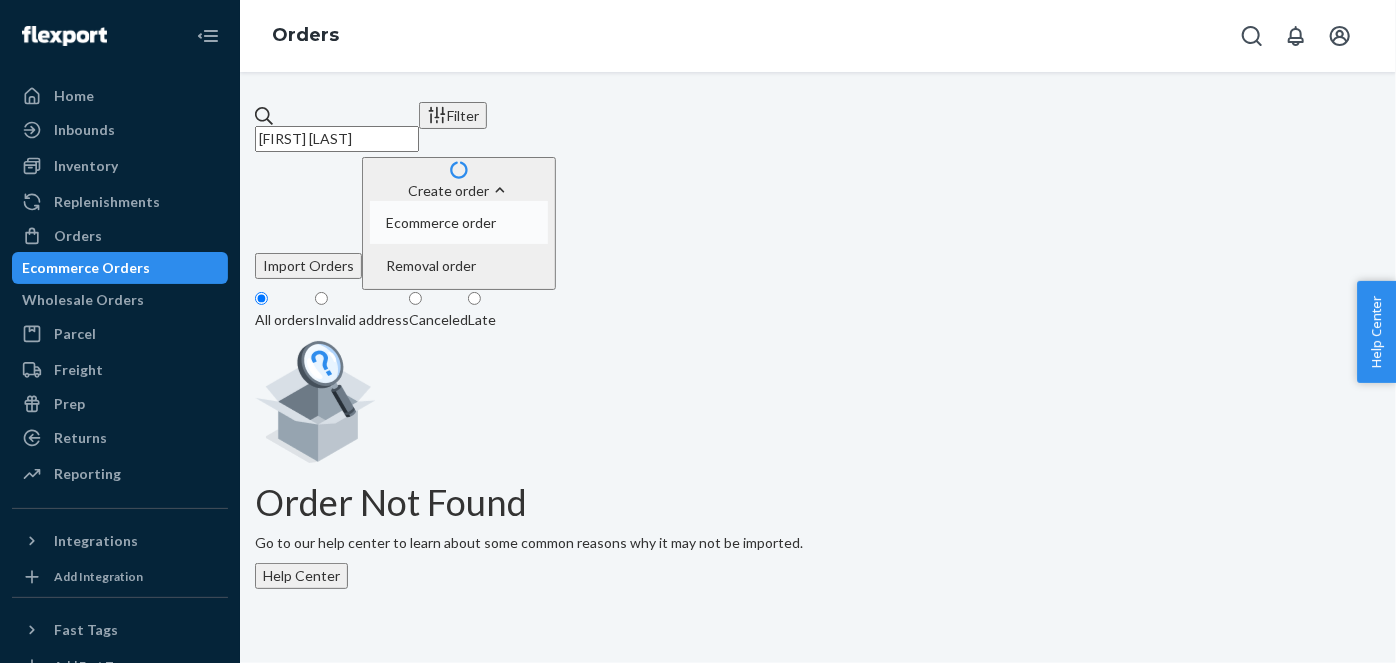 click on "Ecommerce order" at bounding box center (441, 223) 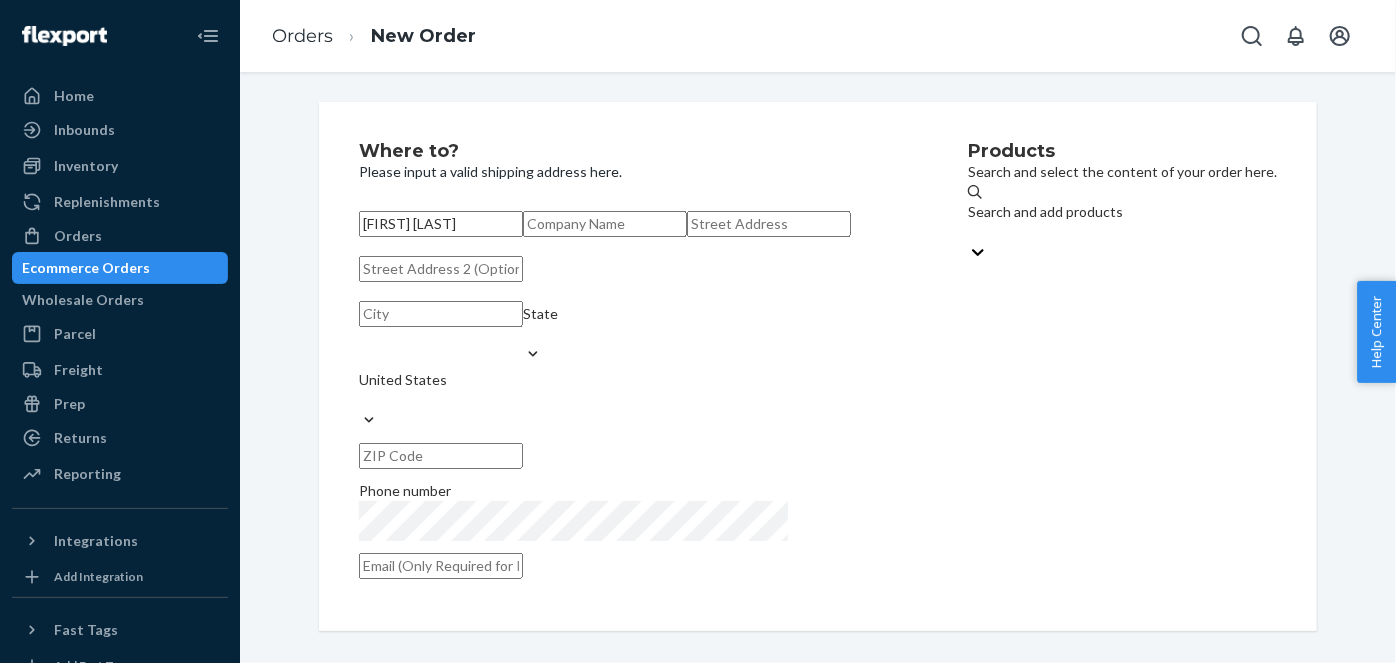 type on "[FIRST] [LAST]" 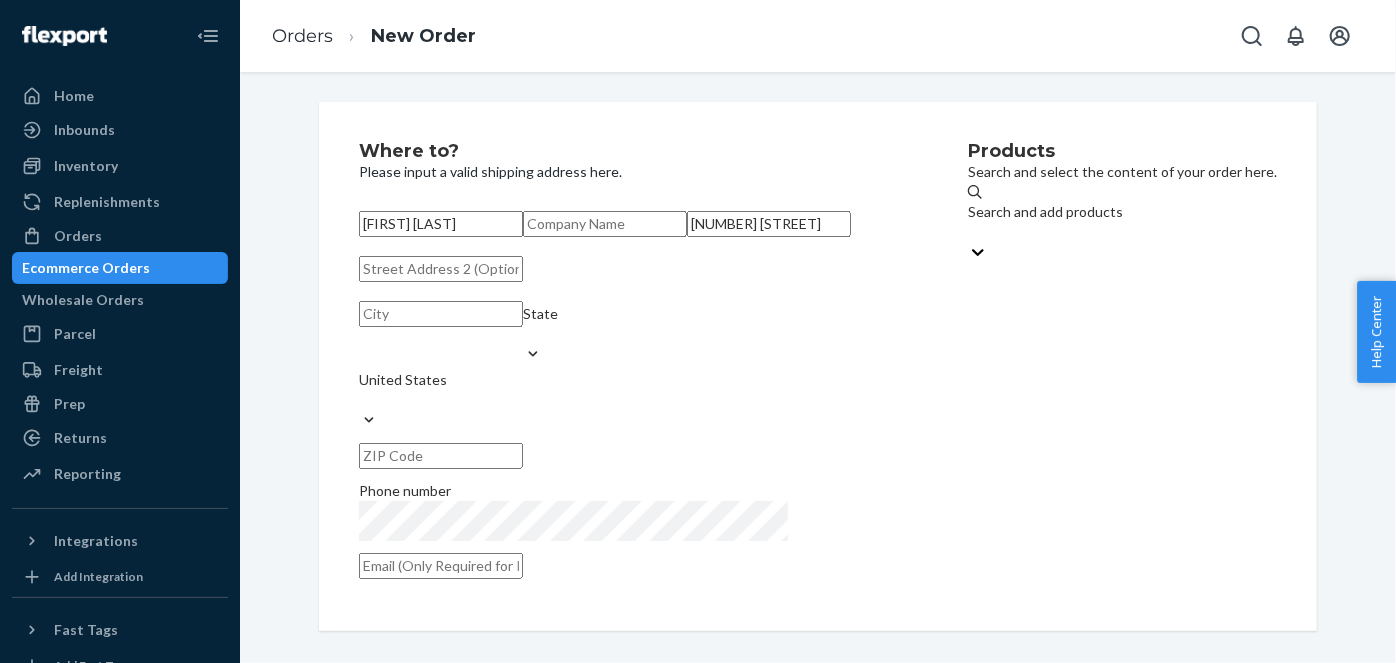type on "[NUMBER] [STREET]" 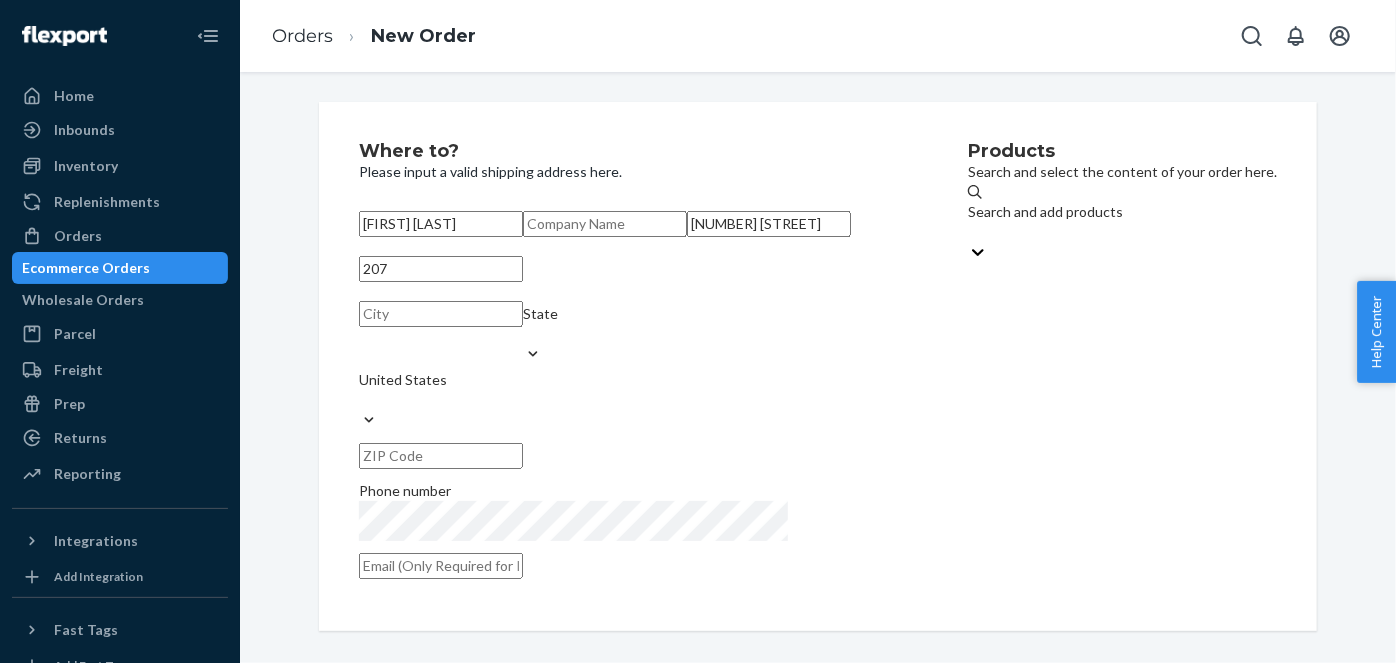 type on "207" 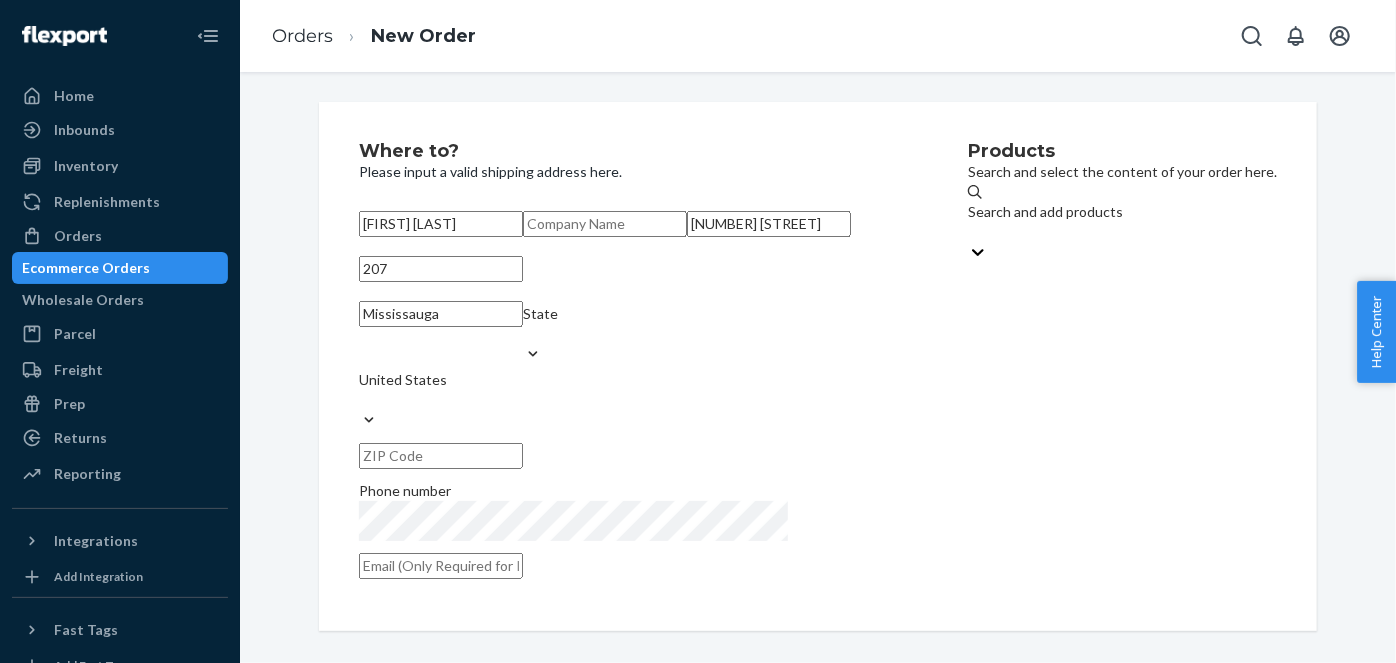 type on "Mississauga" 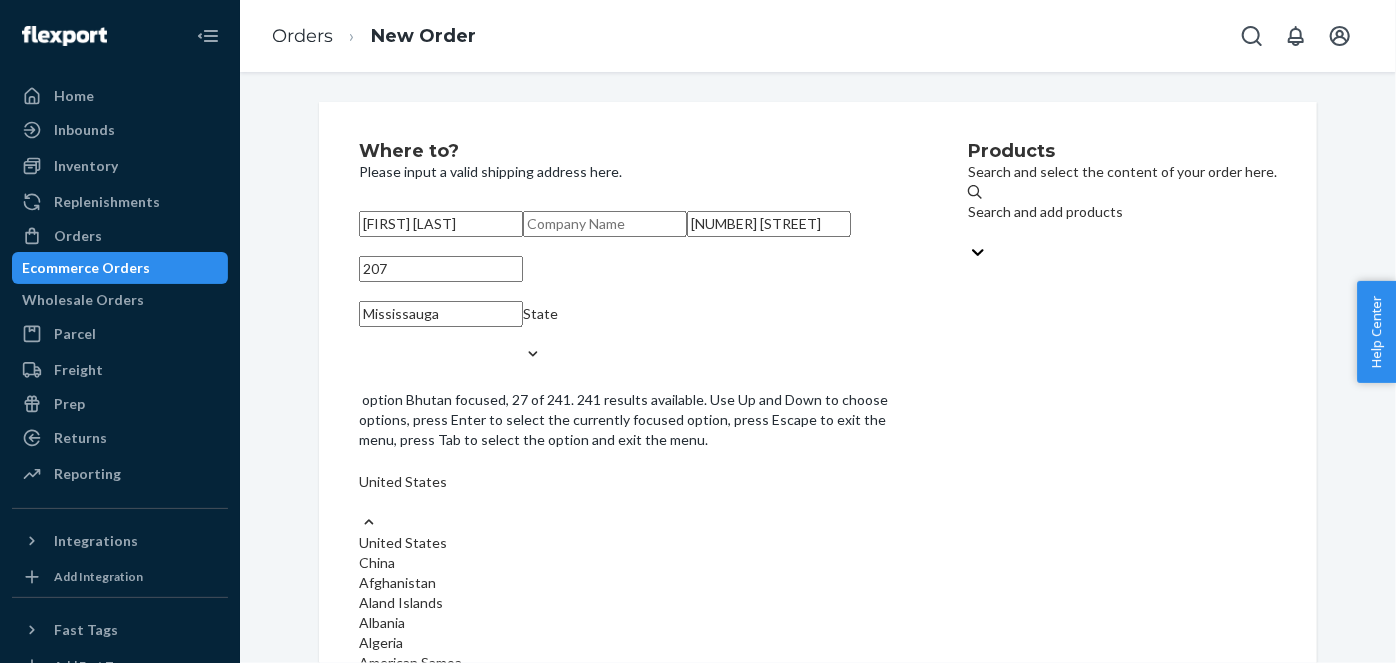 scroll, scrollTop: 1545, scrollLeft: 0, axis: vertical 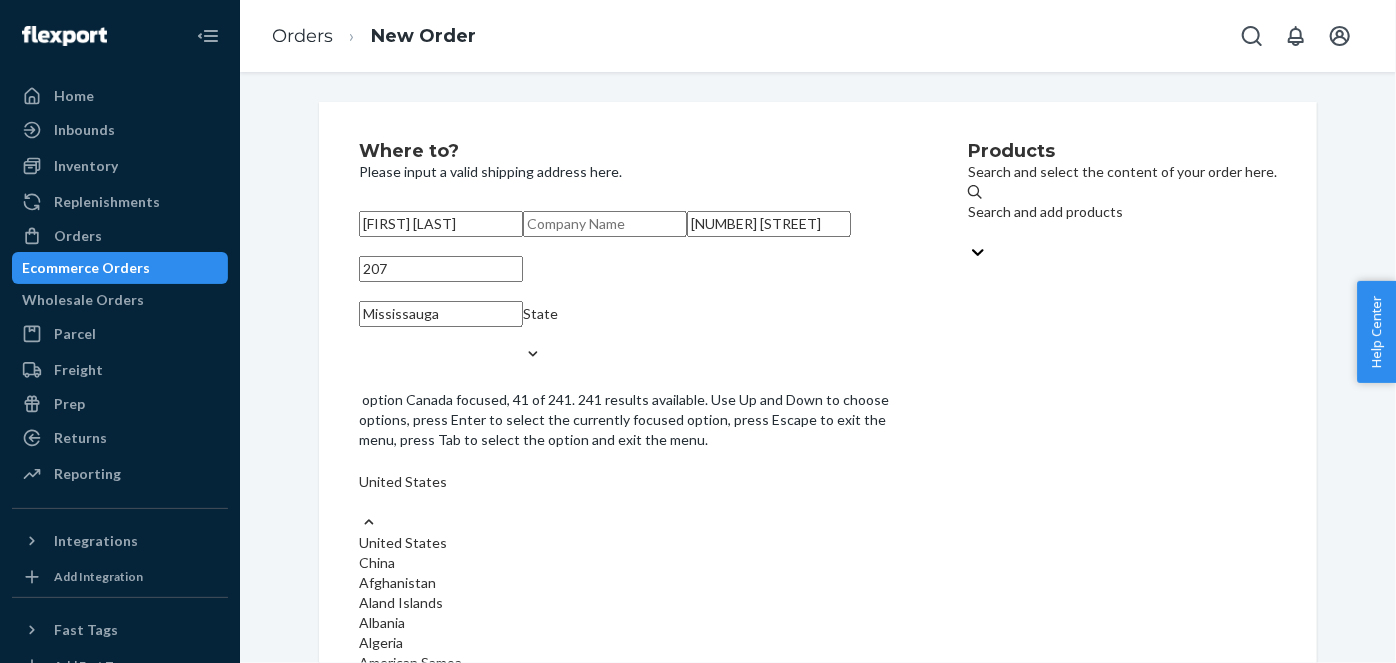 click on "Canada" at bounding box center [633, 1343] 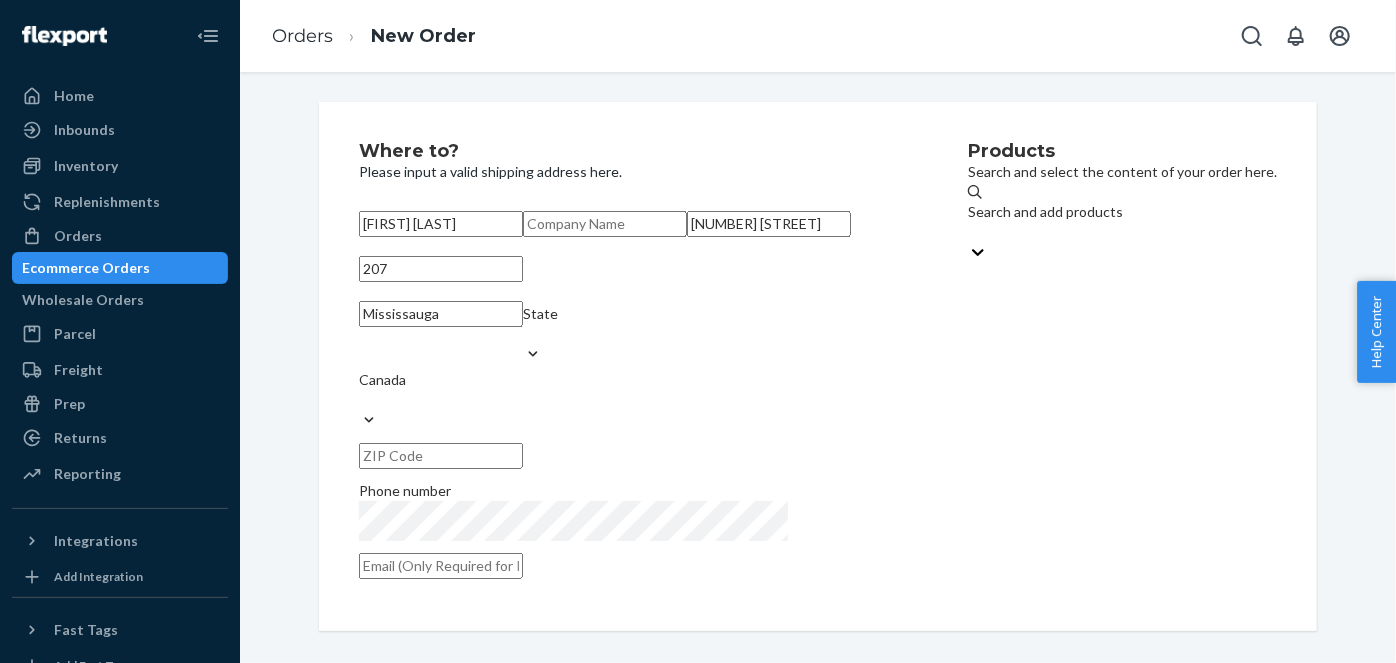 click at bounding box center (441, 456) 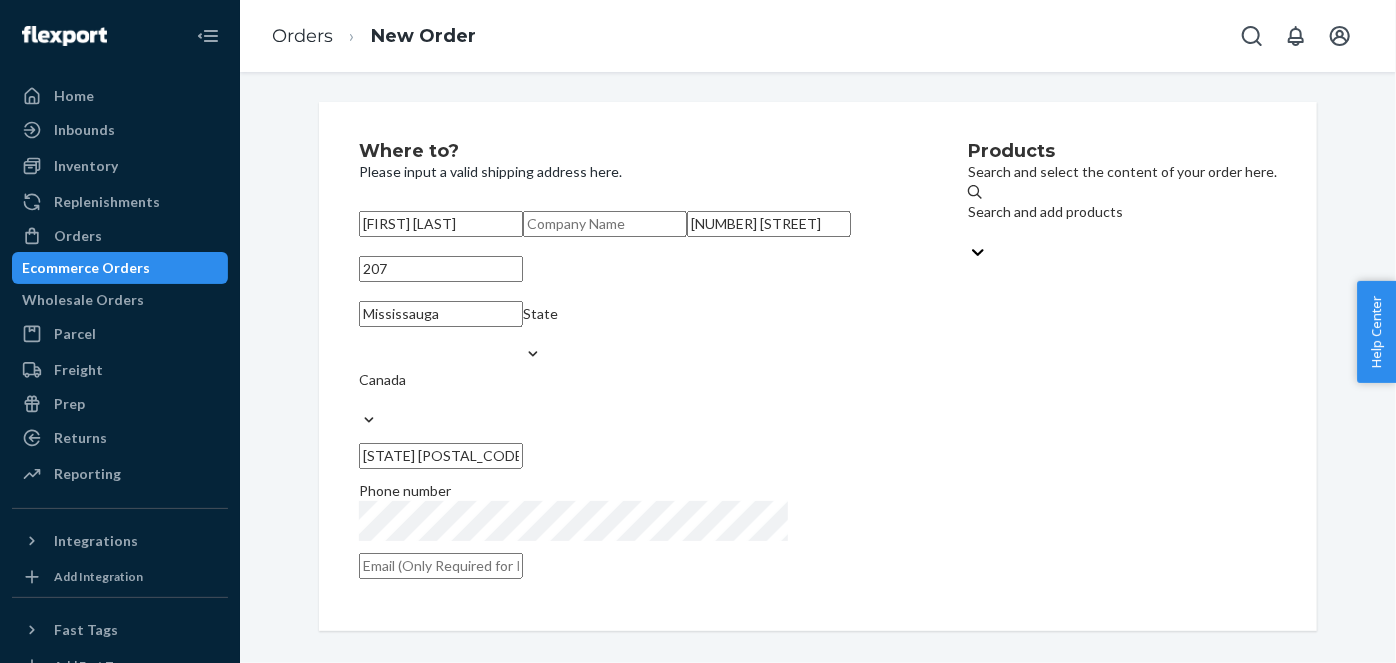 type on "[STATE] [POSTAL_CODE]" 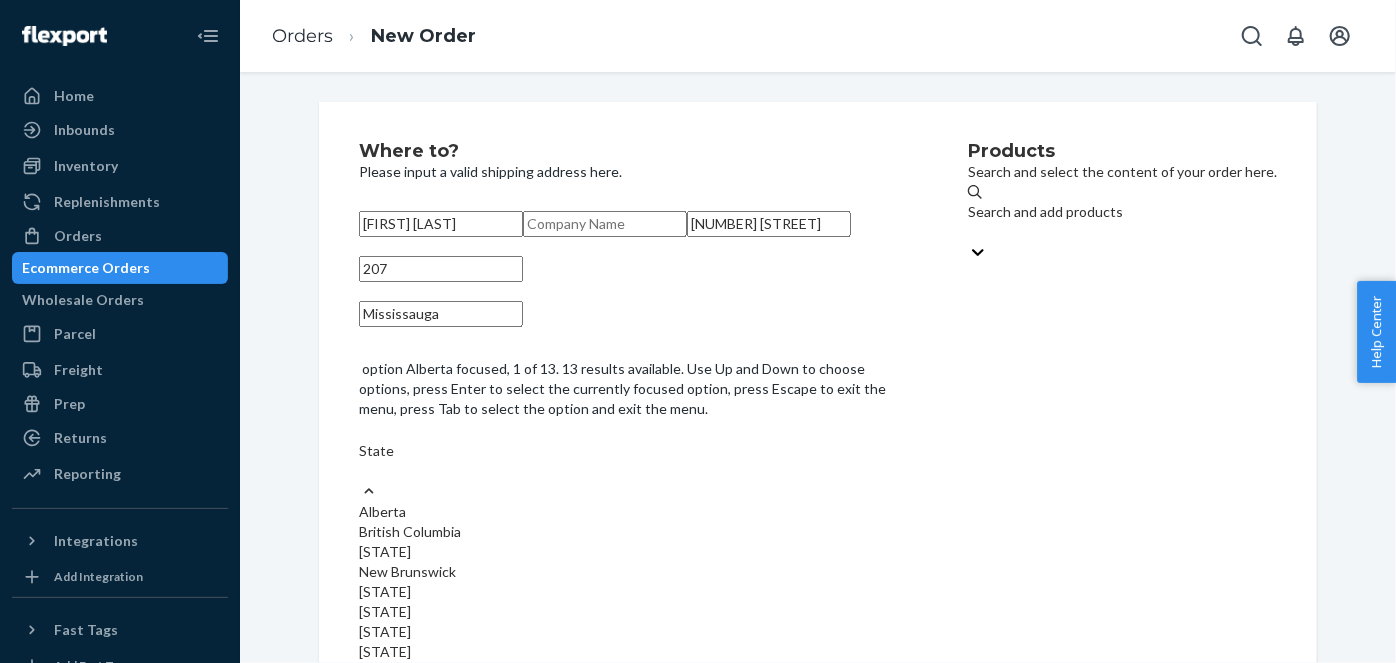 click on "State" at bounding box center [633, 461] 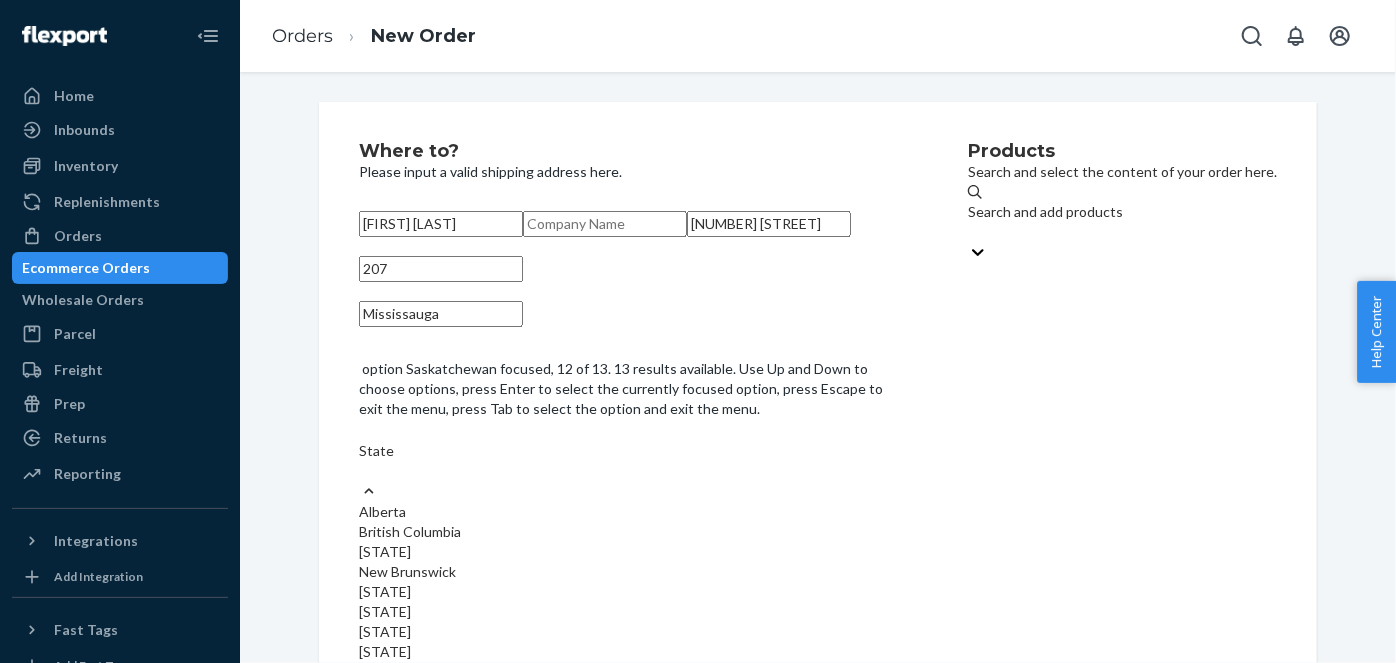 scroll, scrollTop: 273, scrollLeft: 0, axis: vertical 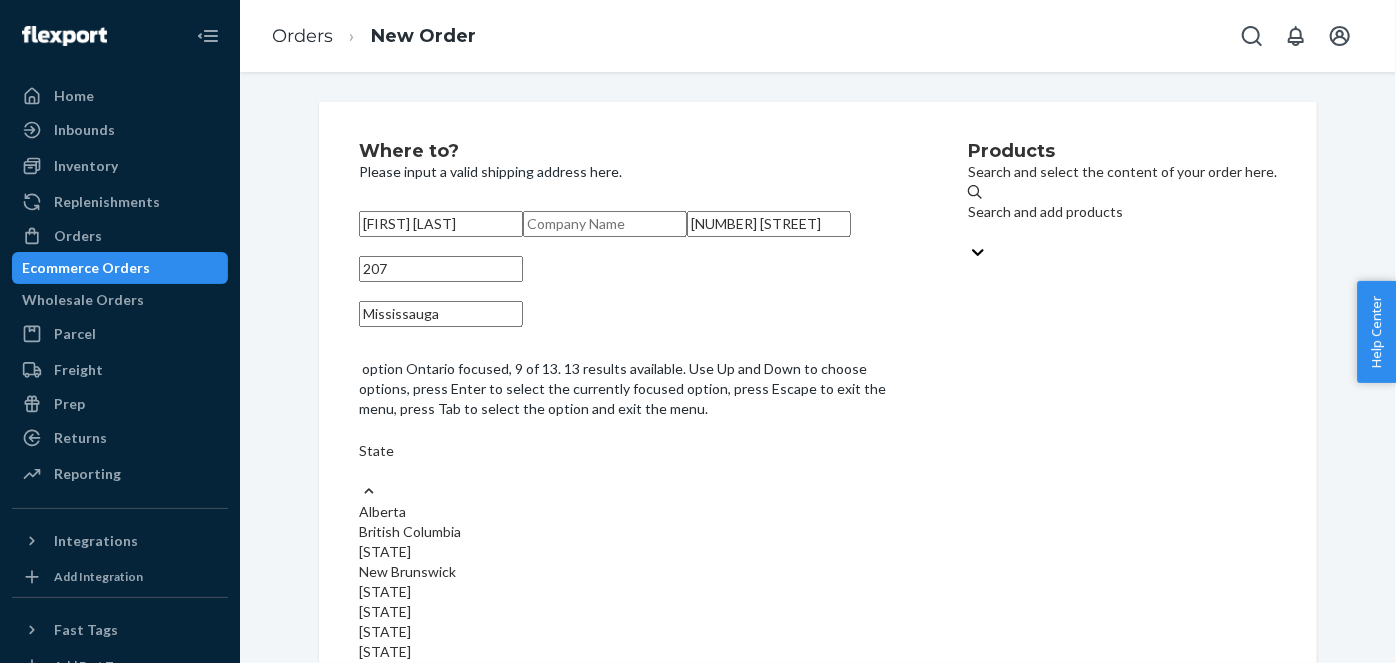 click on "Ontario" at bounding box center (633, 672) 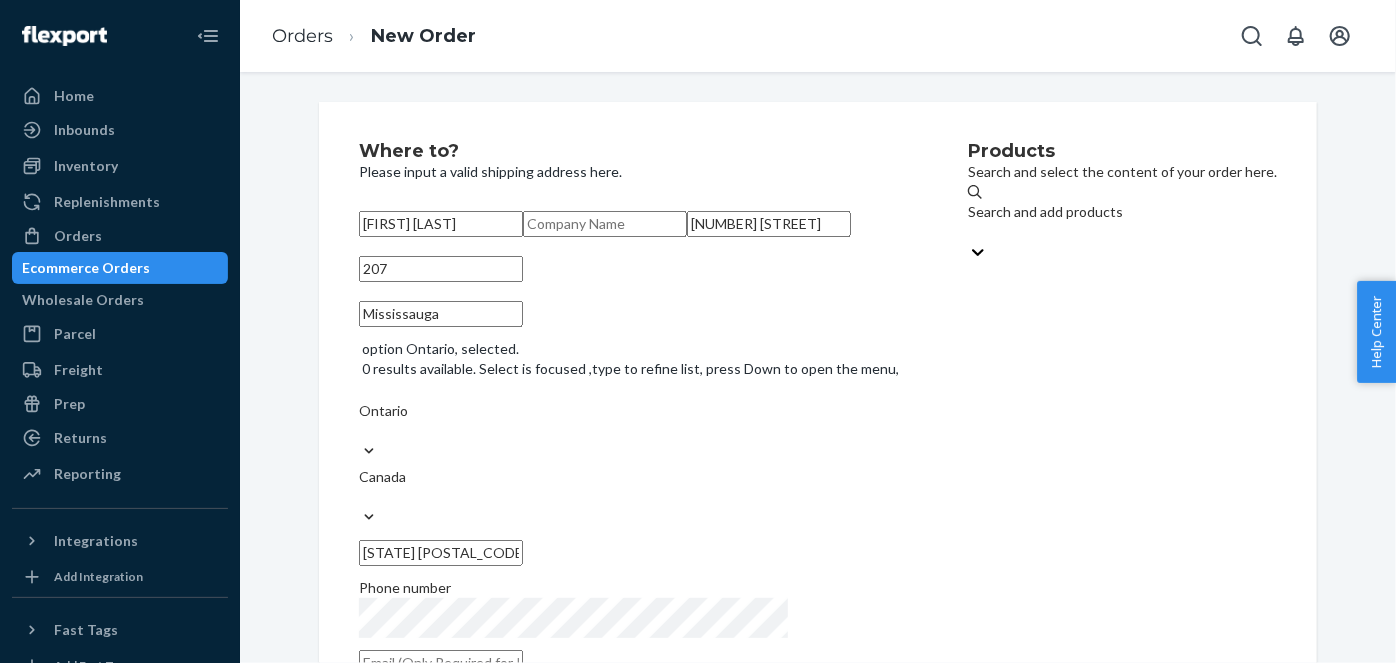 scroll, scrollTop: 56, scrollLeft: 0, axis: vertical 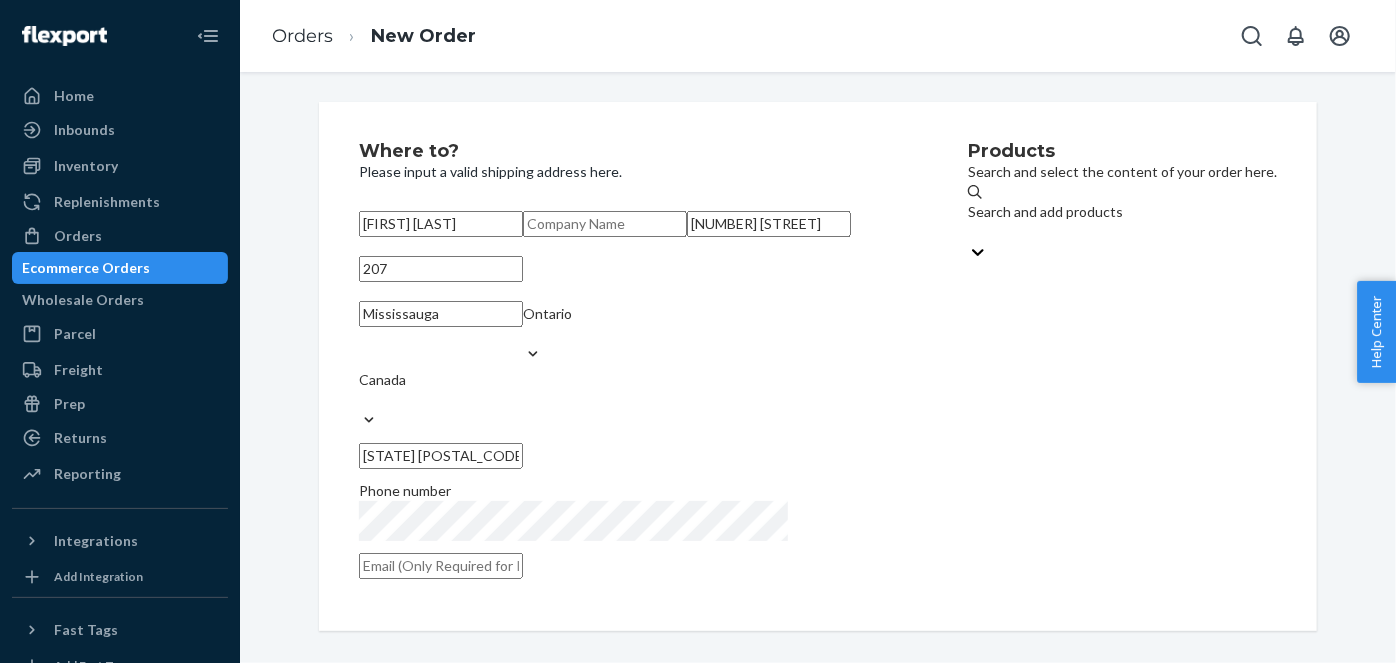 click at bounding box center (441, 566) 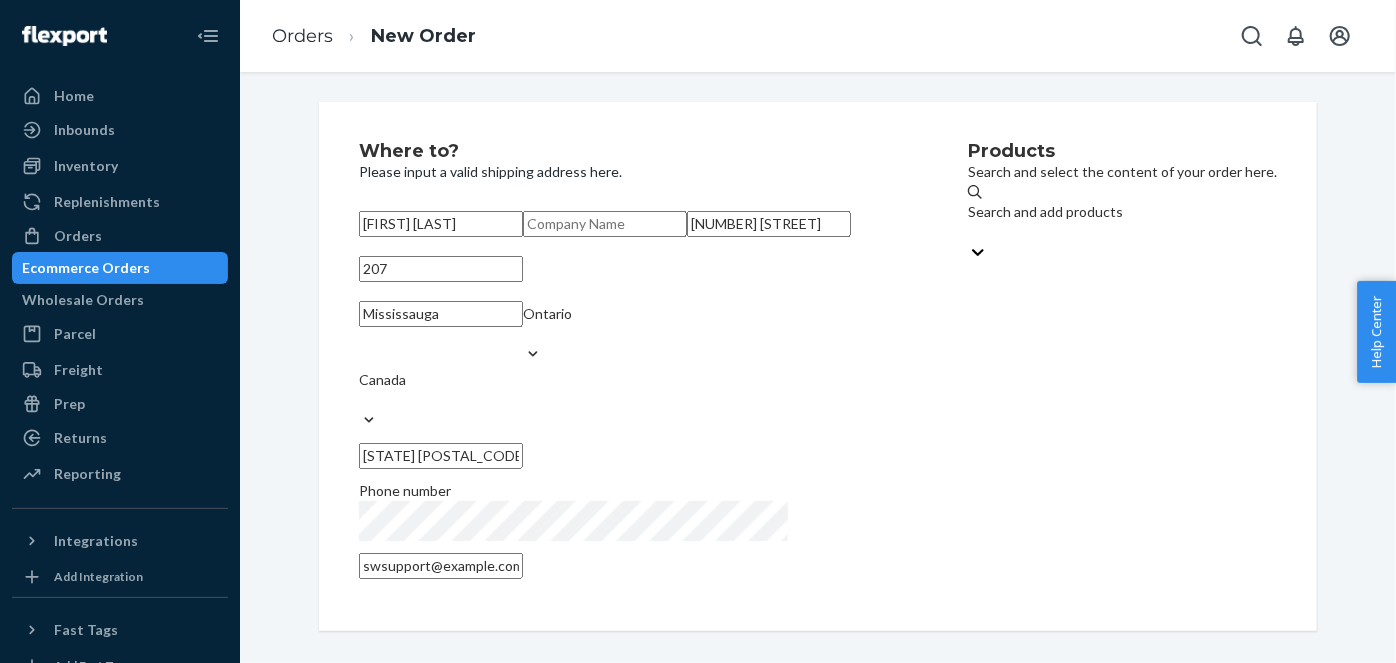 type on "swsupport@example.com" 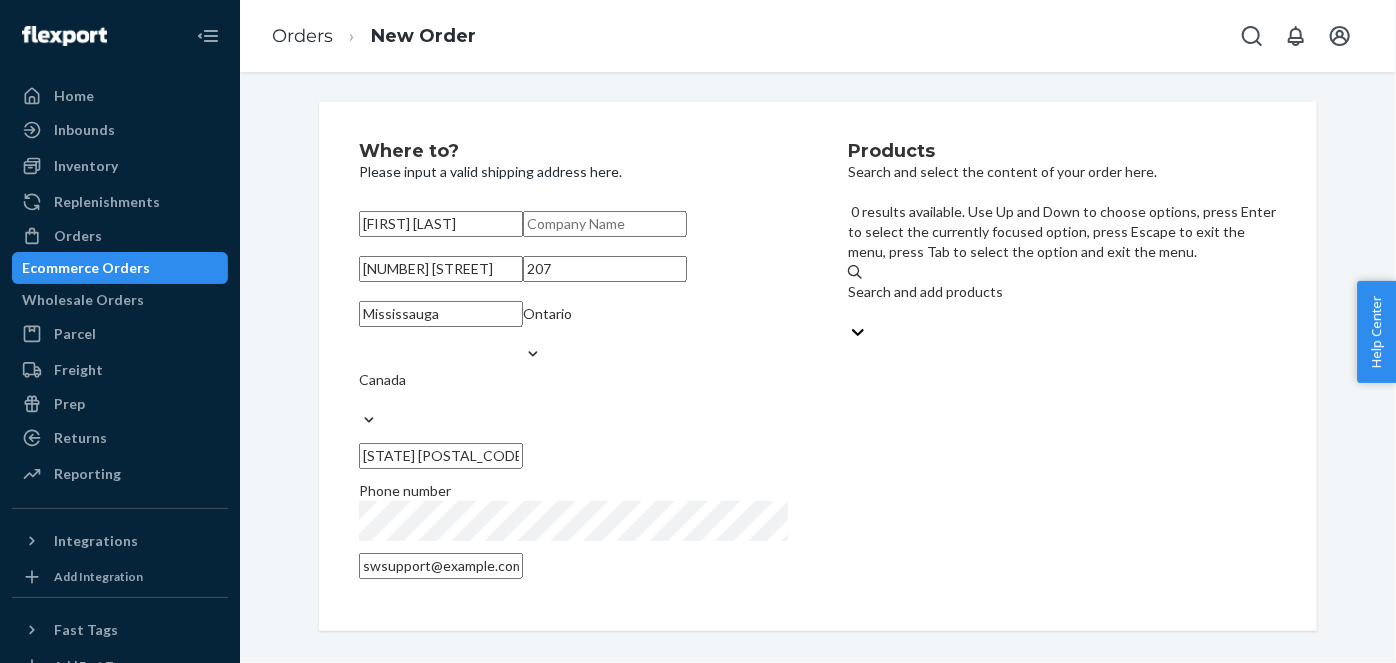paste on "[PRODUCT_CODE]" 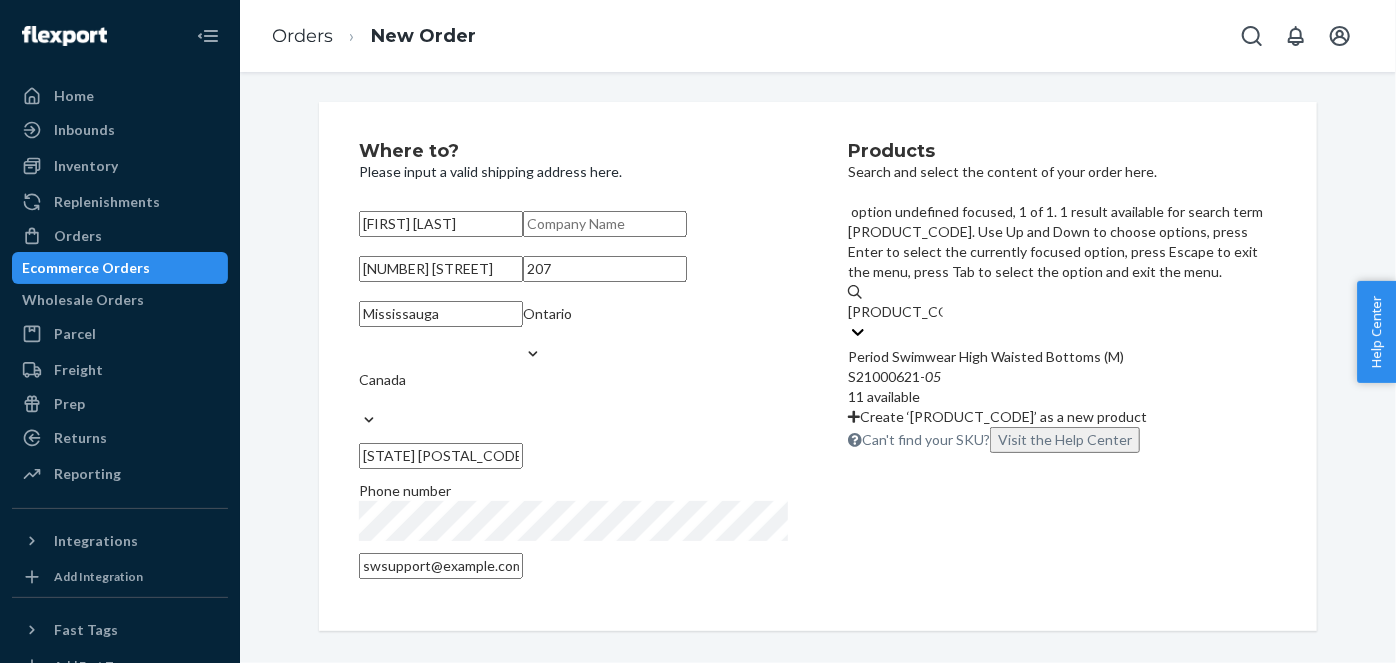 click on "[PRODUCT_CODE]" at bounding box center (1062, 377) 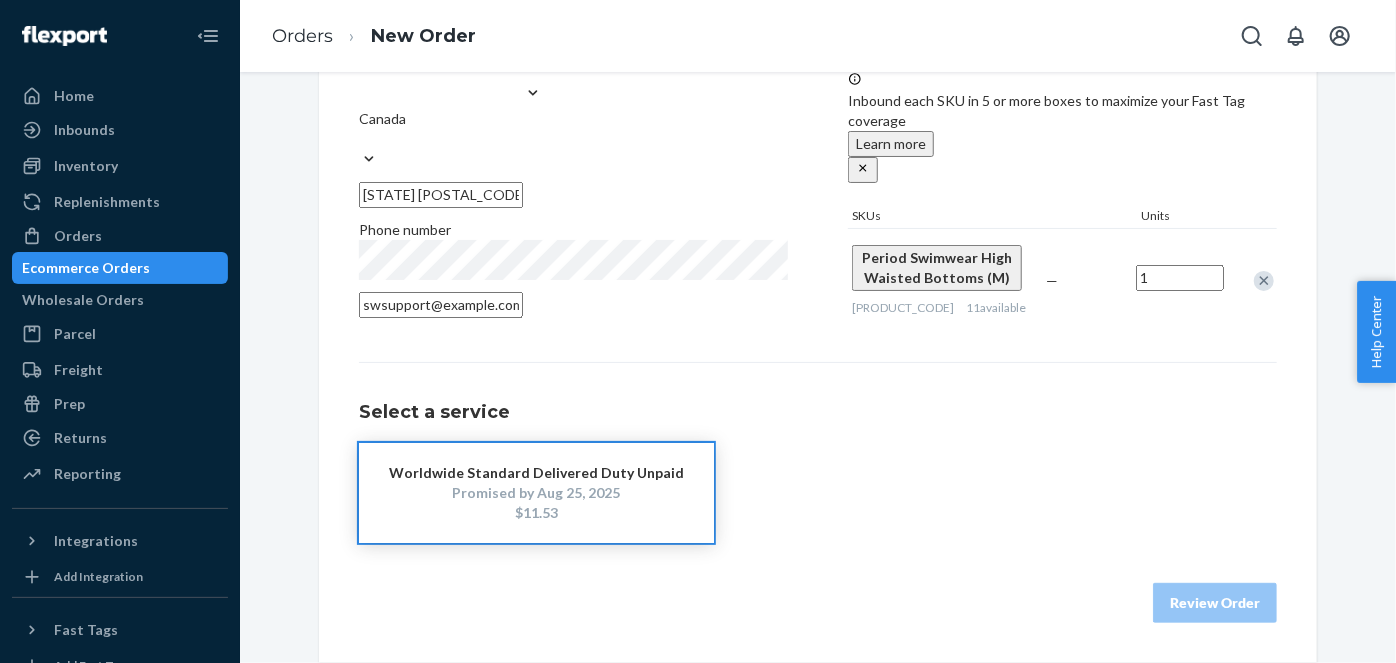scroll, scrollTop: 329, scrollLeft: 0, axis: vertical 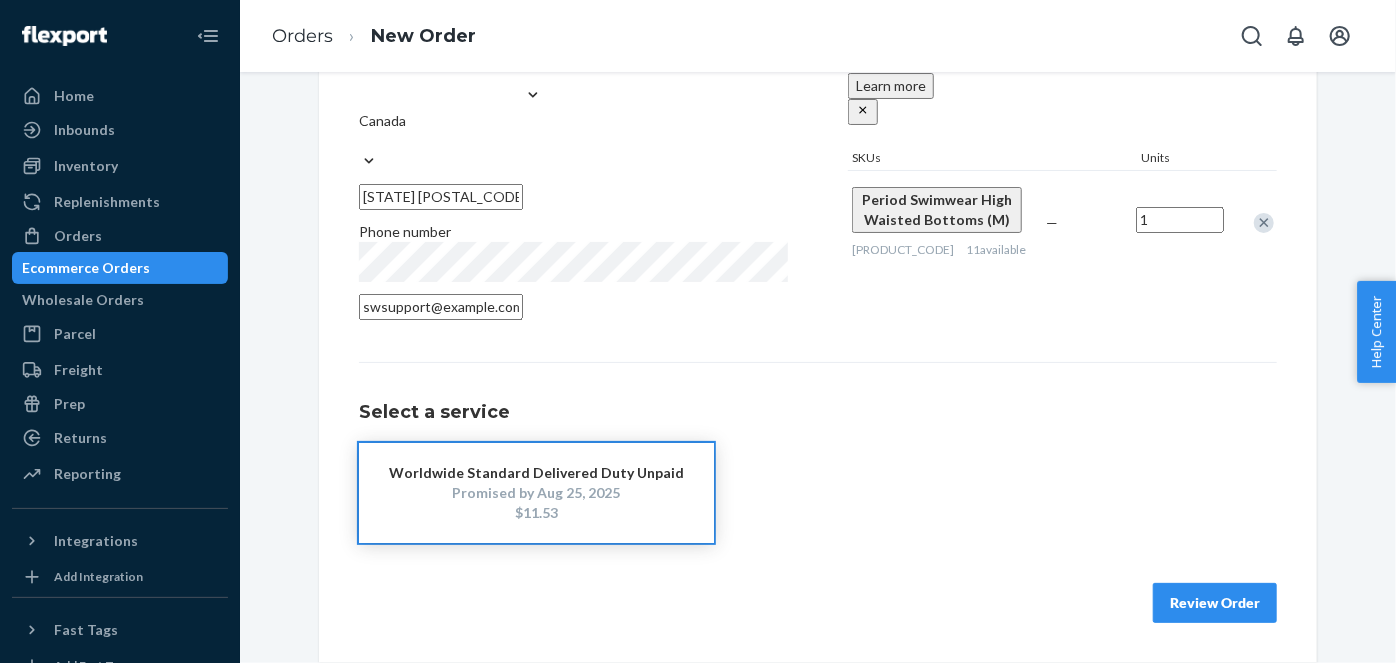 click on "Review Order" at bounding box center (1215, 603) 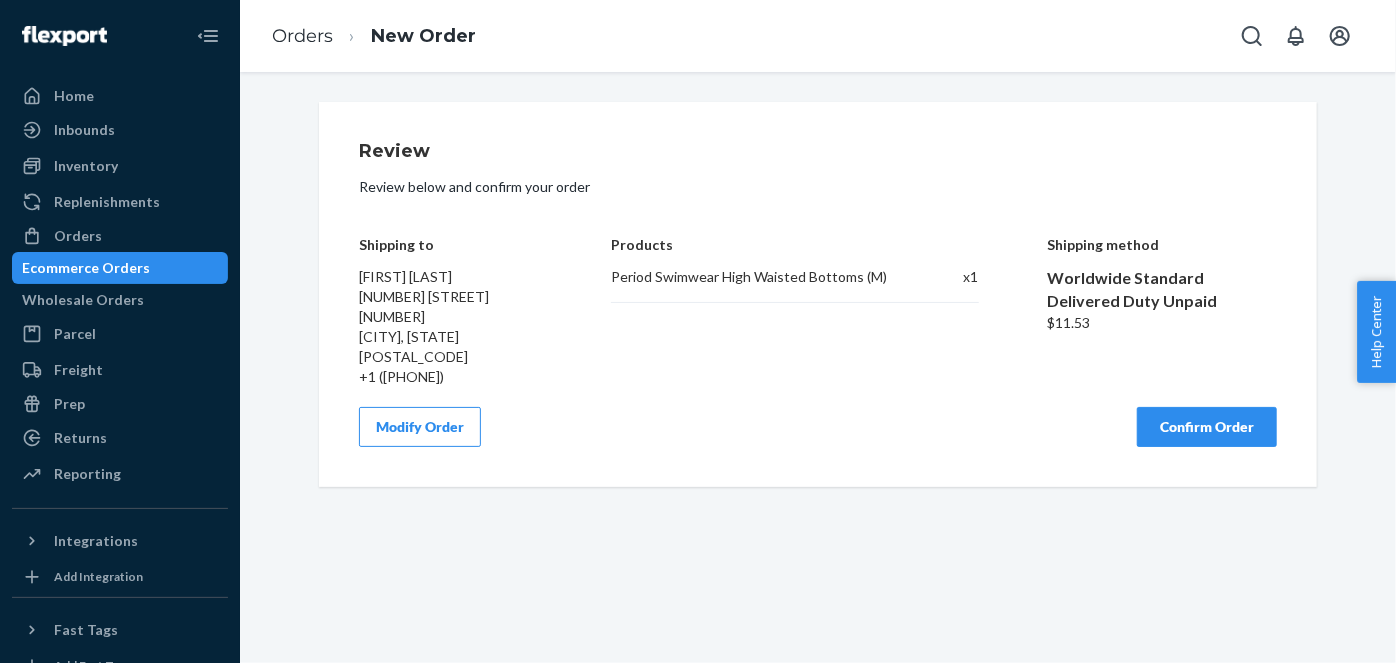 click on "Confirm Order" at bounding box center [1207, 427] 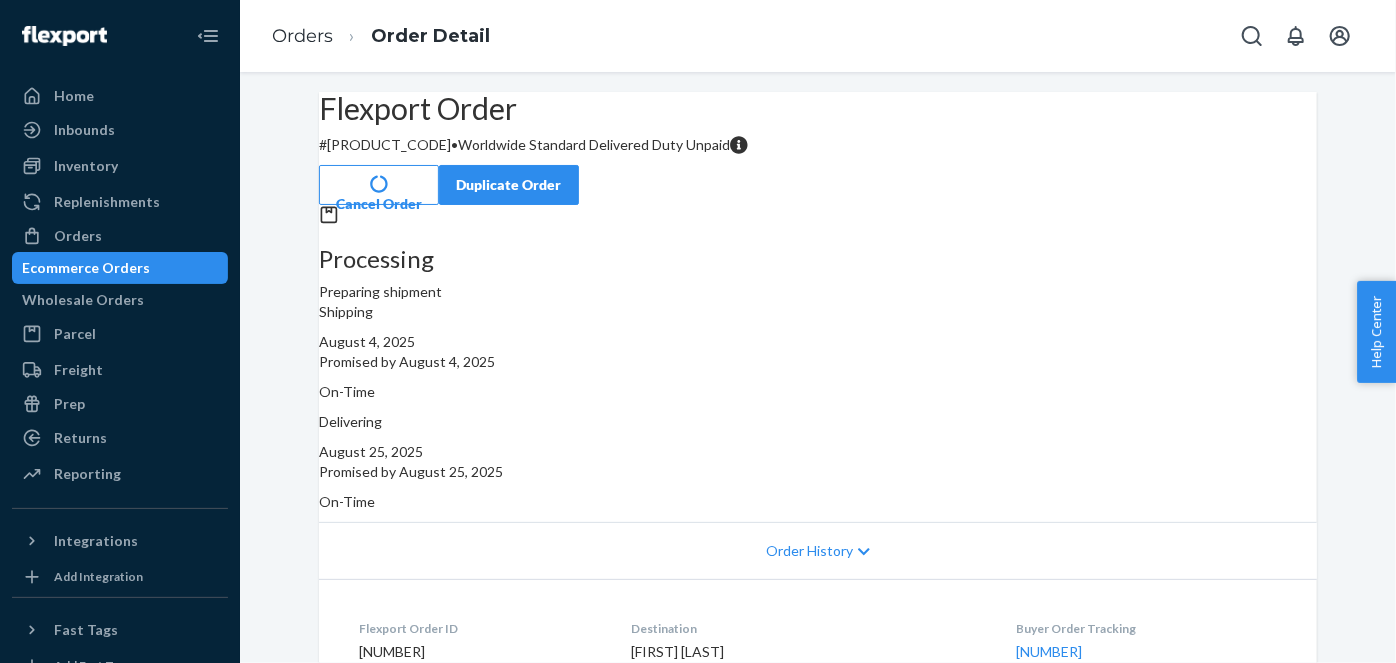 click on "# [PRODUCT_CODE] • Worldwide Standard Delivered Duty Unpaid" at bounding box center [818, 145] 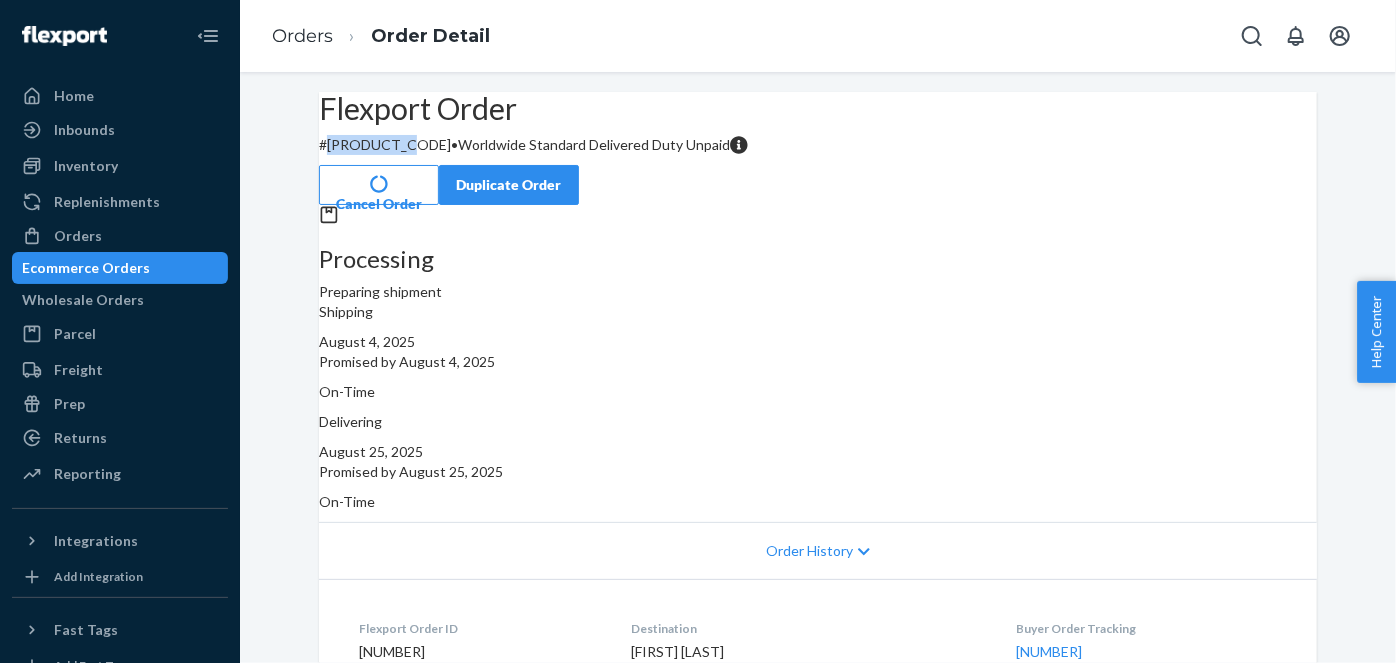 click on "# [PRODUCT_CODE] • Worldwide Standard Delivered Duty Unpaid" at bounding box center [818, 145] 